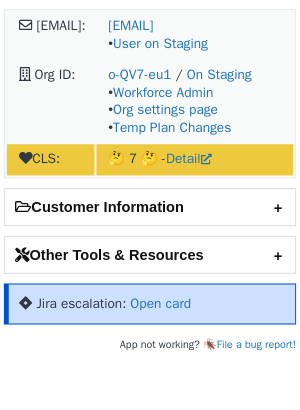 scroll, scrollTop: 0, scrollLeft: 0, axis: both 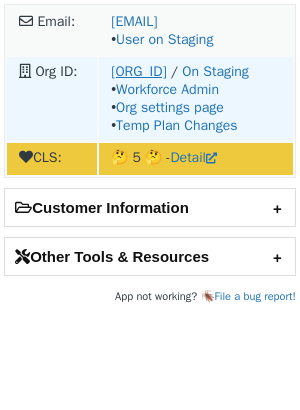 click on "o-1NX384-na1" at bounding box center (138, 71) 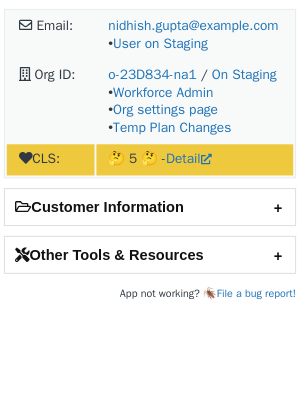 scroll, scrollTop: 0, scrollLeft: 0, axis: both 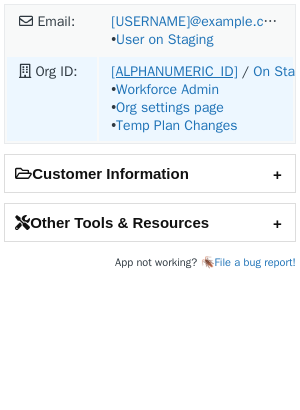 click on "[ALPHANUMERIC_ID]" at bounding box center (174, 71) 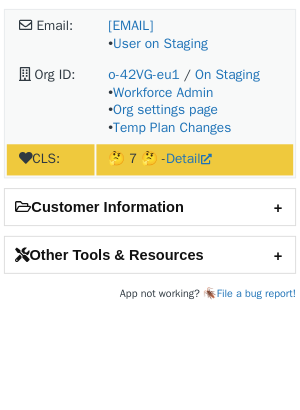 scroll, scrollTop: 0, scrollLeft: 0, axis: both 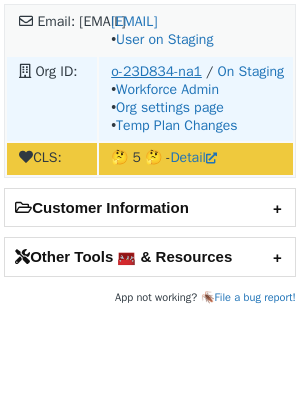 click on "o-23D834-na1" at bounding box center (156, 71) 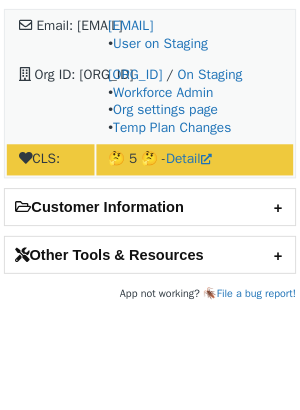 scroll, scrollTop: 0, scrollLeft: 0, axis: both 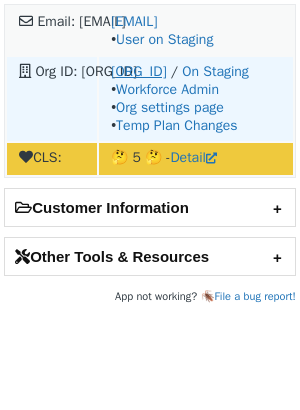 click on "o-23D834-na1" at bounding box center (138, 71) 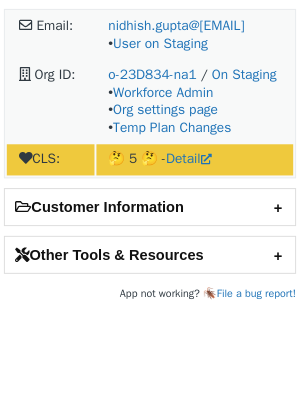 scroll, scrollTop: 0, scrollLeft: 0, axis: both 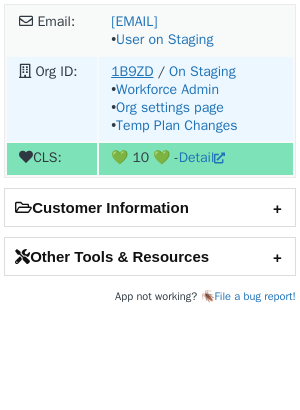click on "1B9ZD" at bounding box center [132, 71] 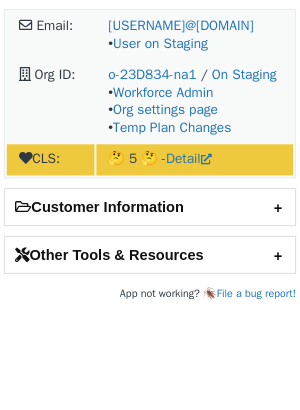 scroll, scrollTop: 0, scrollLeft: 0, axis: both 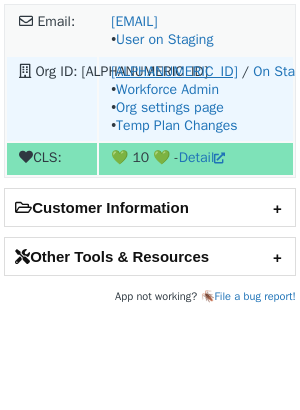 click on "o-212YEA-na1" at bounding box center (174, 71) 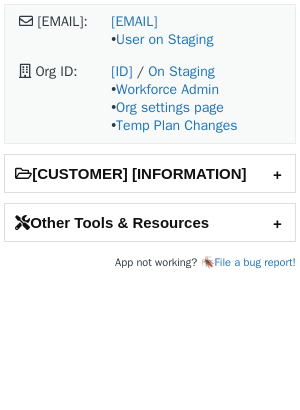 scroll, scrollTop: 0, scrollLeft: 0, axis: both 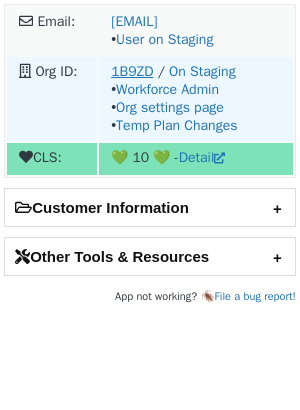 click on "1B9ZD" at bounding box center [132, 71] 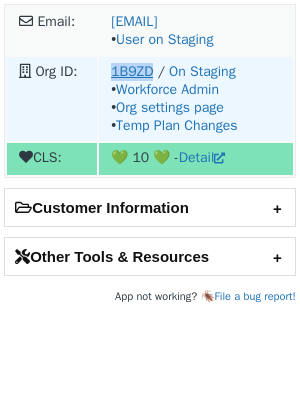 drag, startPoint x: 106, startPoint y: 70, endPoint x: 154, endPoint y: 69, distance: 48.010414 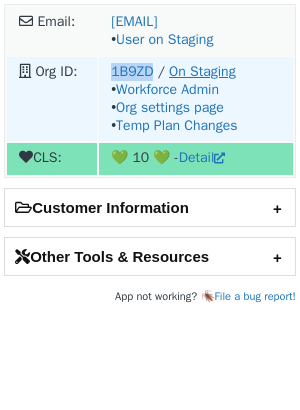 copy on "1B9ZD" 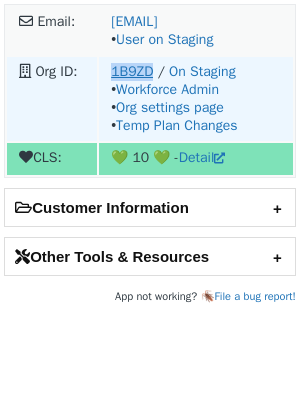 drag, startPoint x: 106, startPoint y: 69, endPoint x: 152, endPoint y: 68, distance: 46.010868 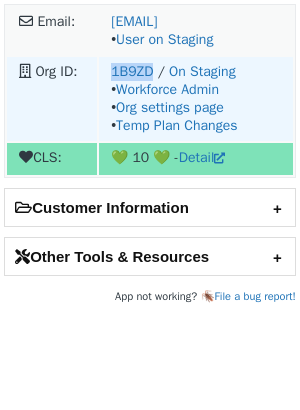copy on "1B9ZD" 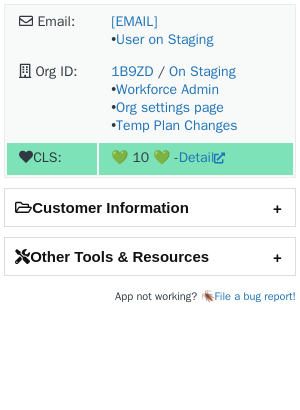 scroll, scrollTop: 0, scrollLeft: 0, axis: both 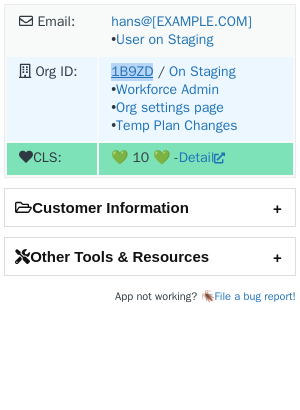 click on "1B9ZD" at bounding box center (132, 71) 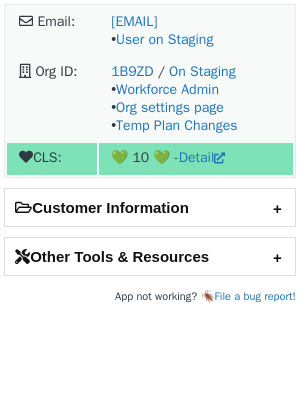 scroll, scrollTop: 0, scrollLeft: 0, axis: both 